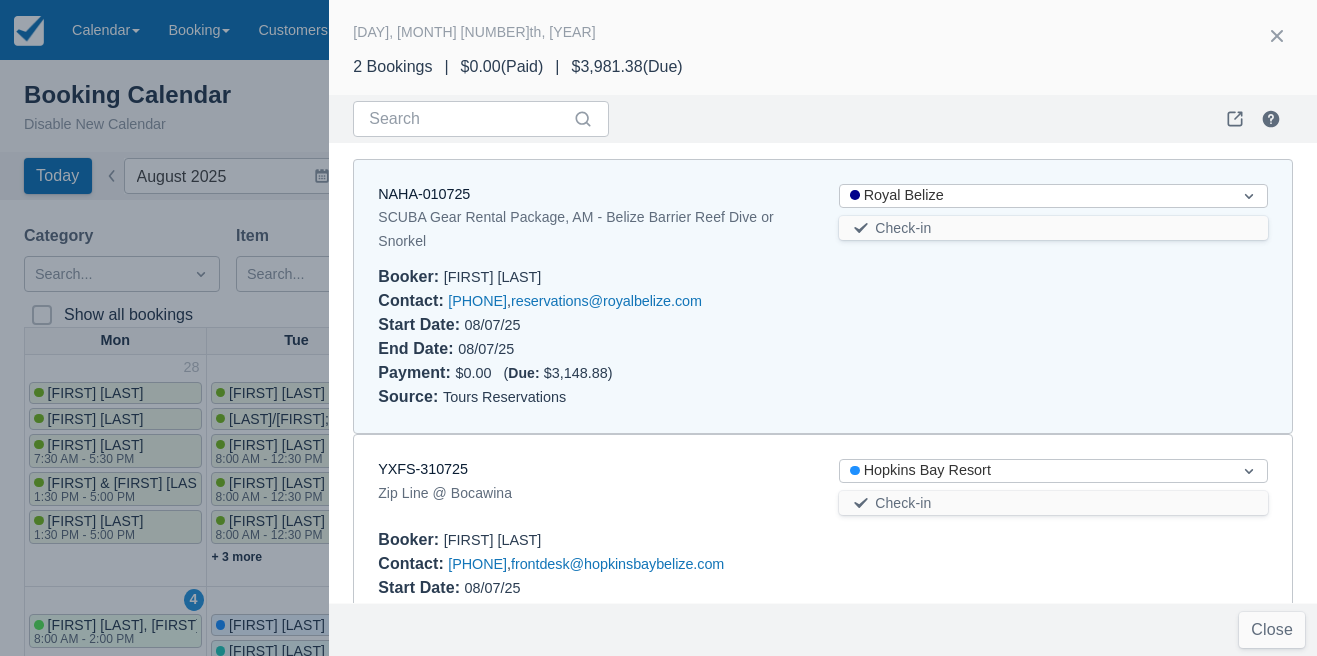 scroll, scrollTop: 144, scrollLeft: 0, axis: vertical 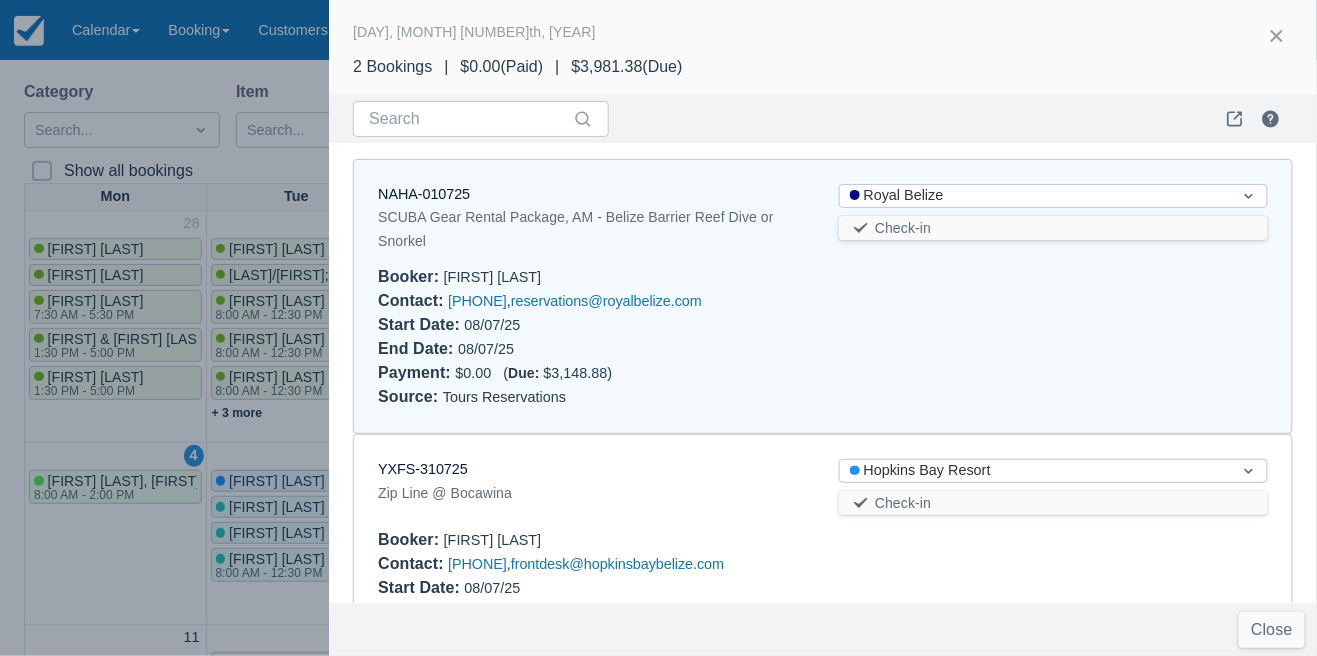 click at bounding box center [658, 328] 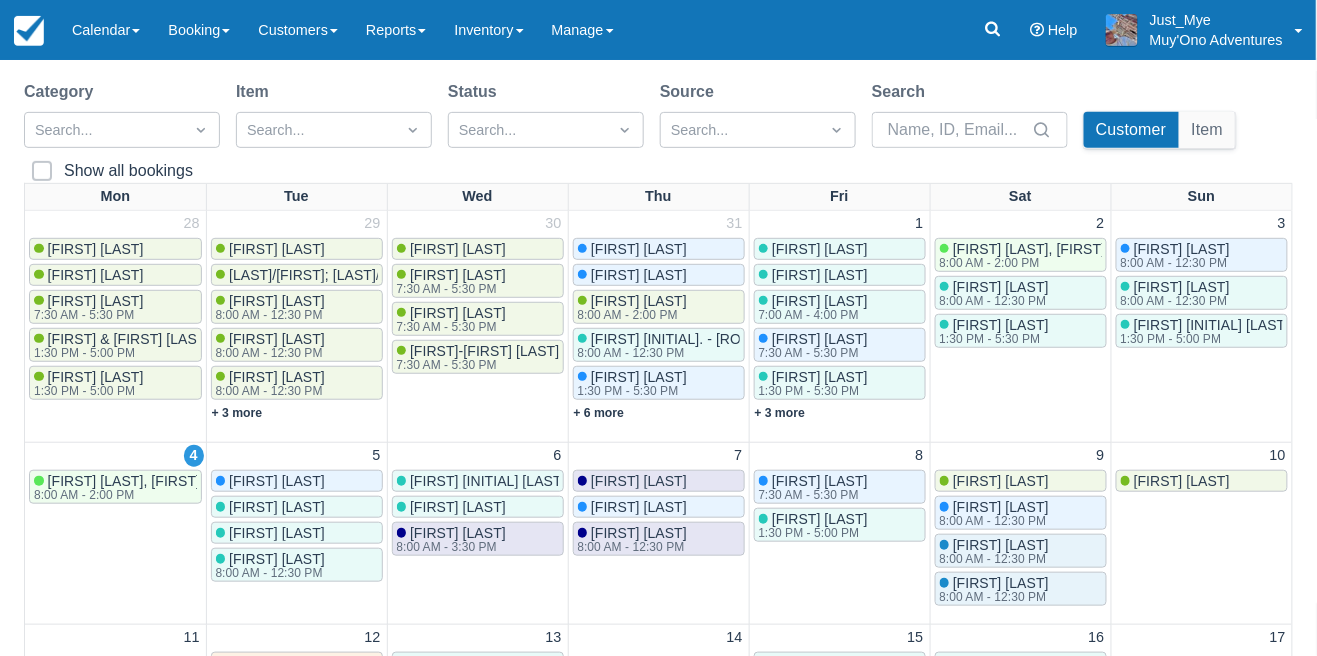 click on "[FIRST] [LAST]" at bounding box center [297, 481] 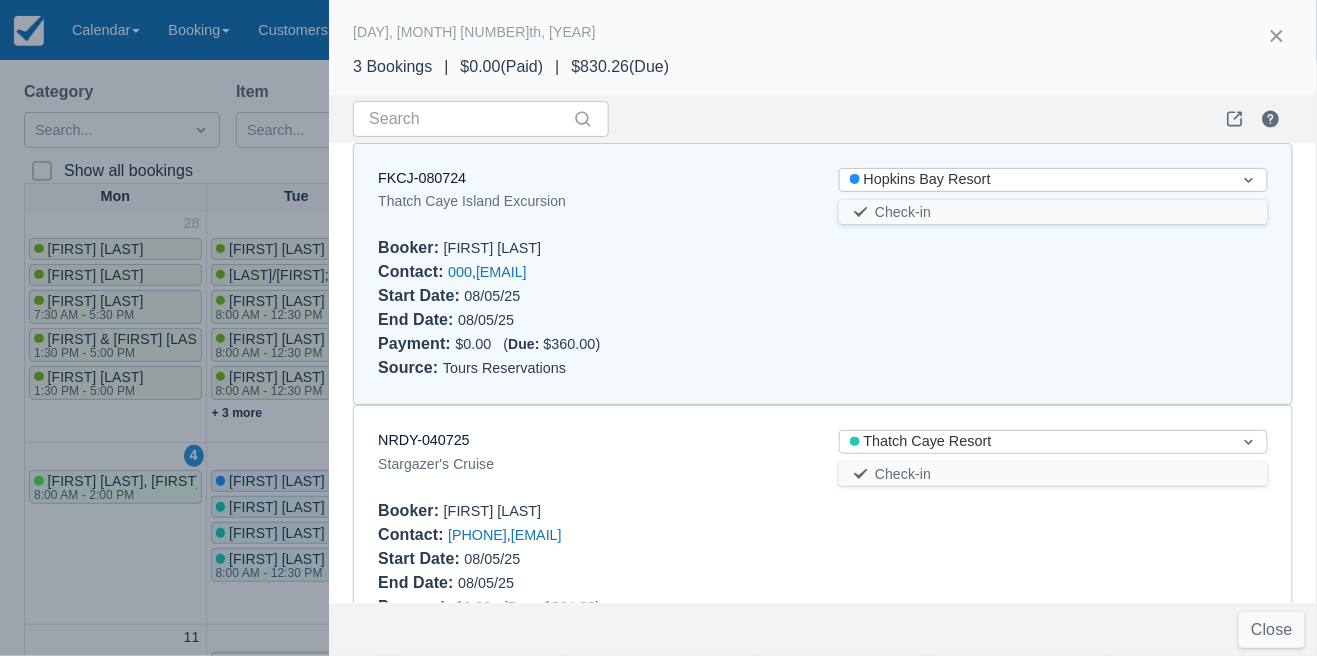 scroll, scrollTop: 0, scrollLeft: 0, axis: both 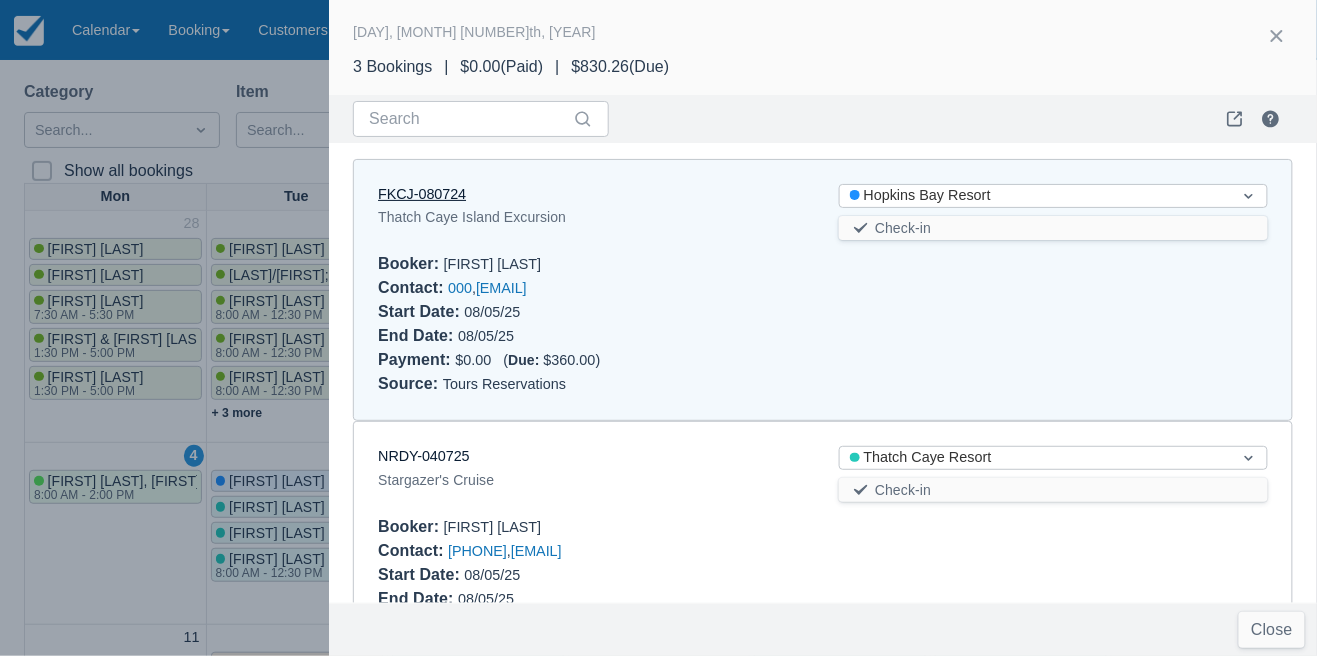 click on "FKCJ-080724" at bounding box center [422, 194] 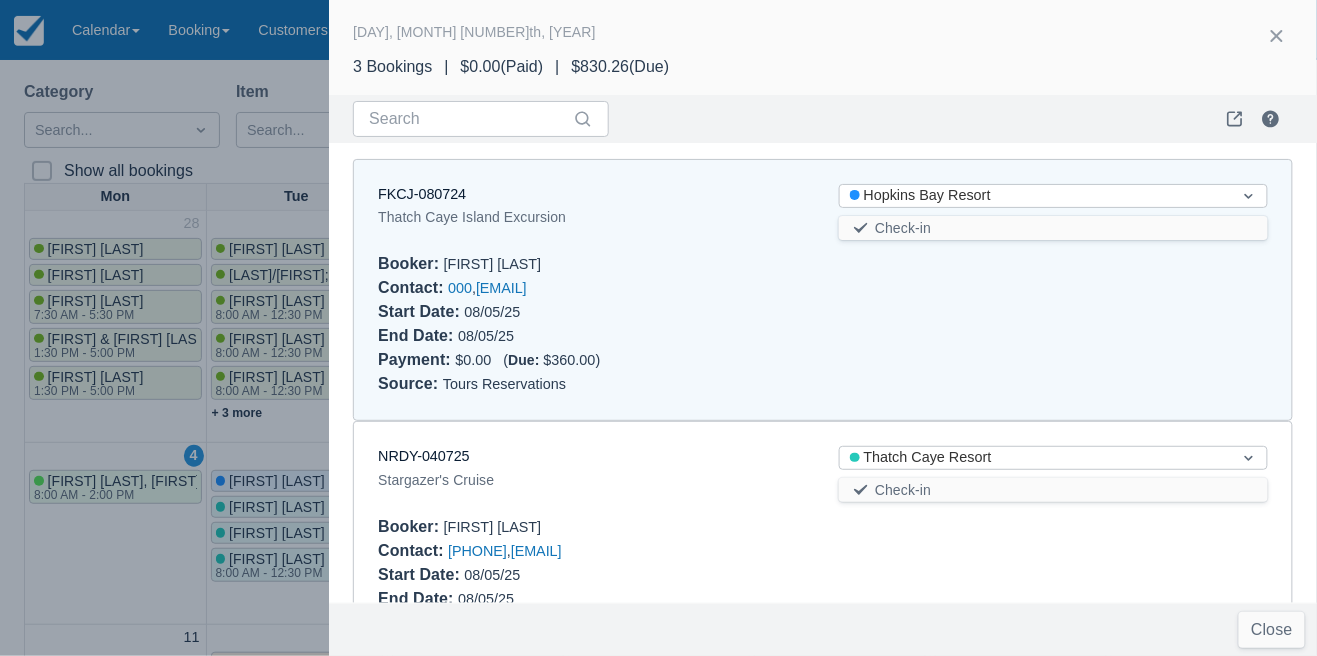 click at bounding box center (658, 328) 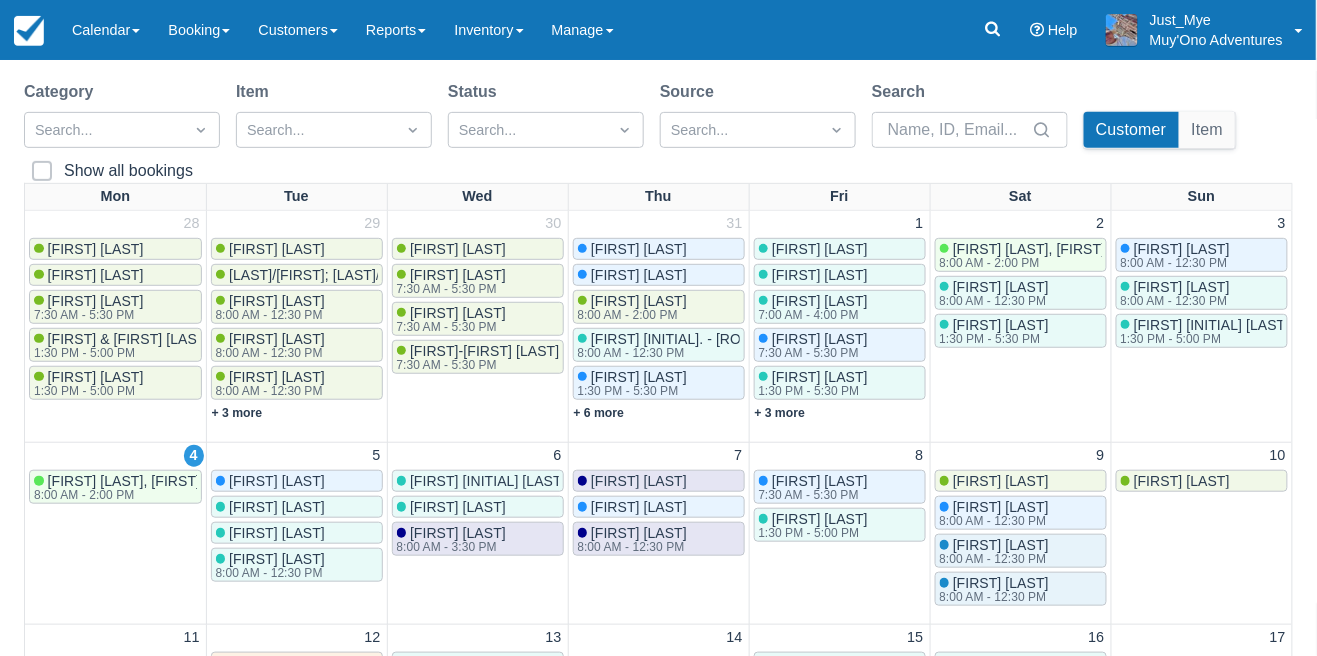 click on "[FIRST] [INITIAL] [LAST]" at bounding box center (488, 481) 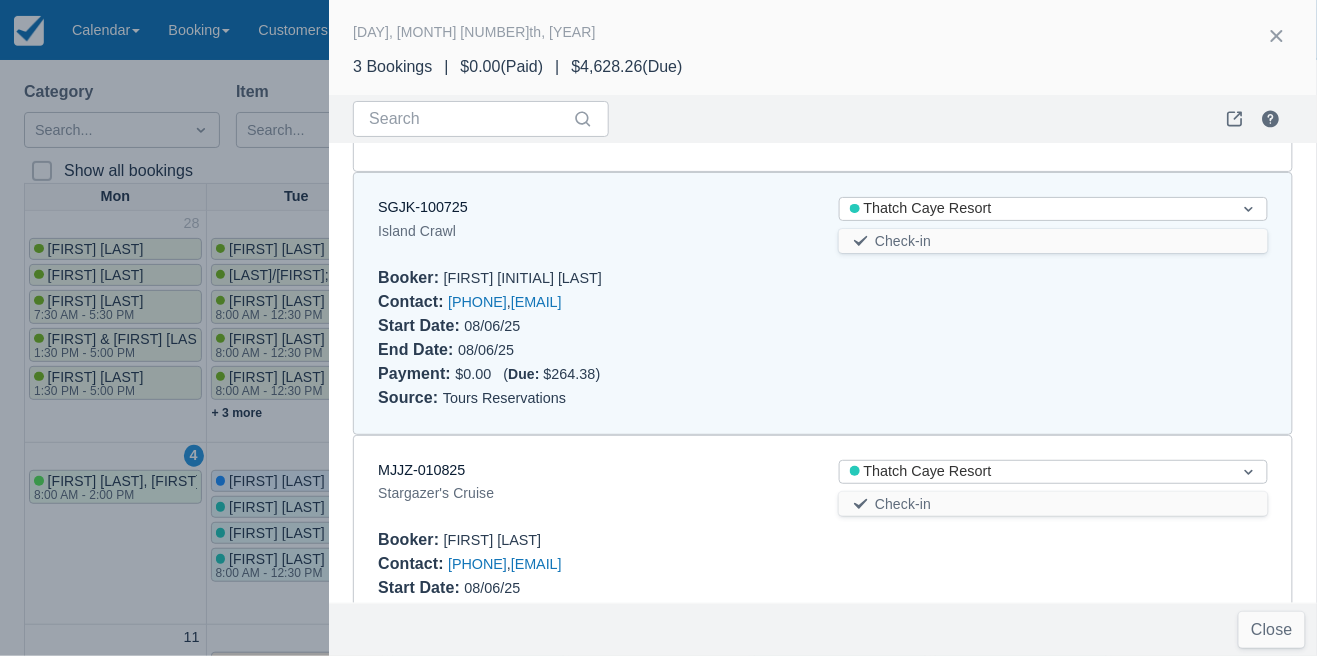 scroll, scrollTop: 0, scrollLeft: 0, axis: both 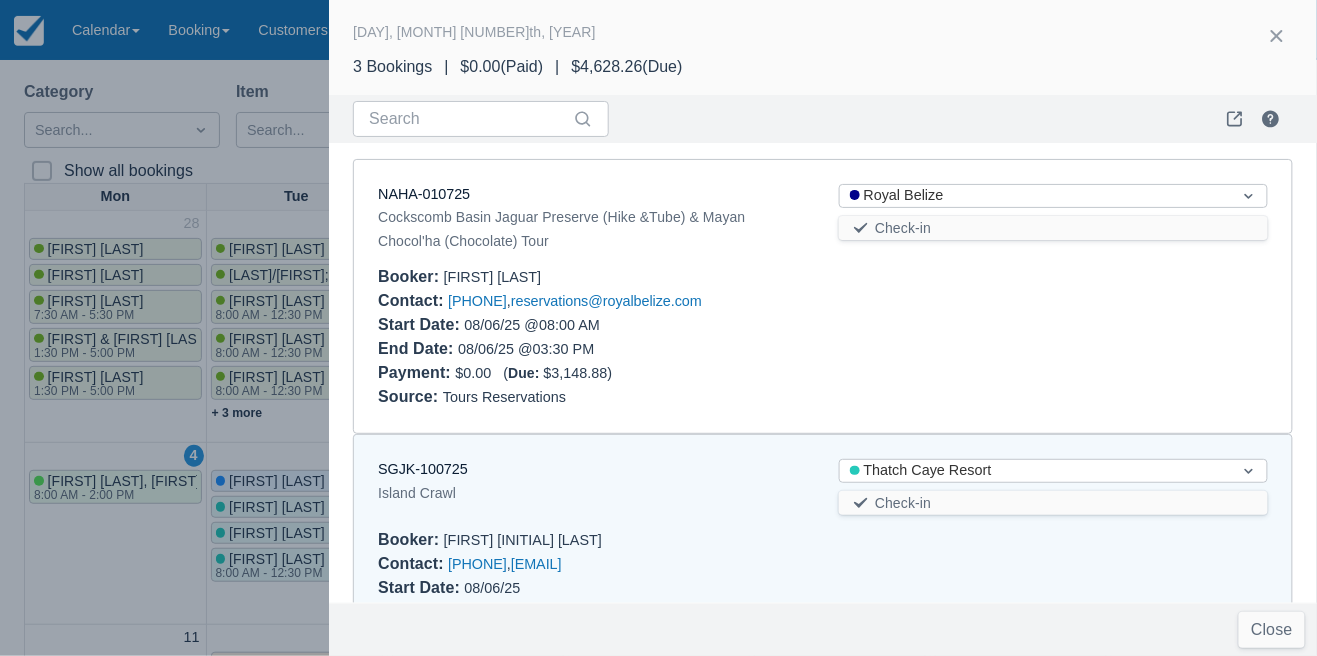 click at bounding box center (658, 328) 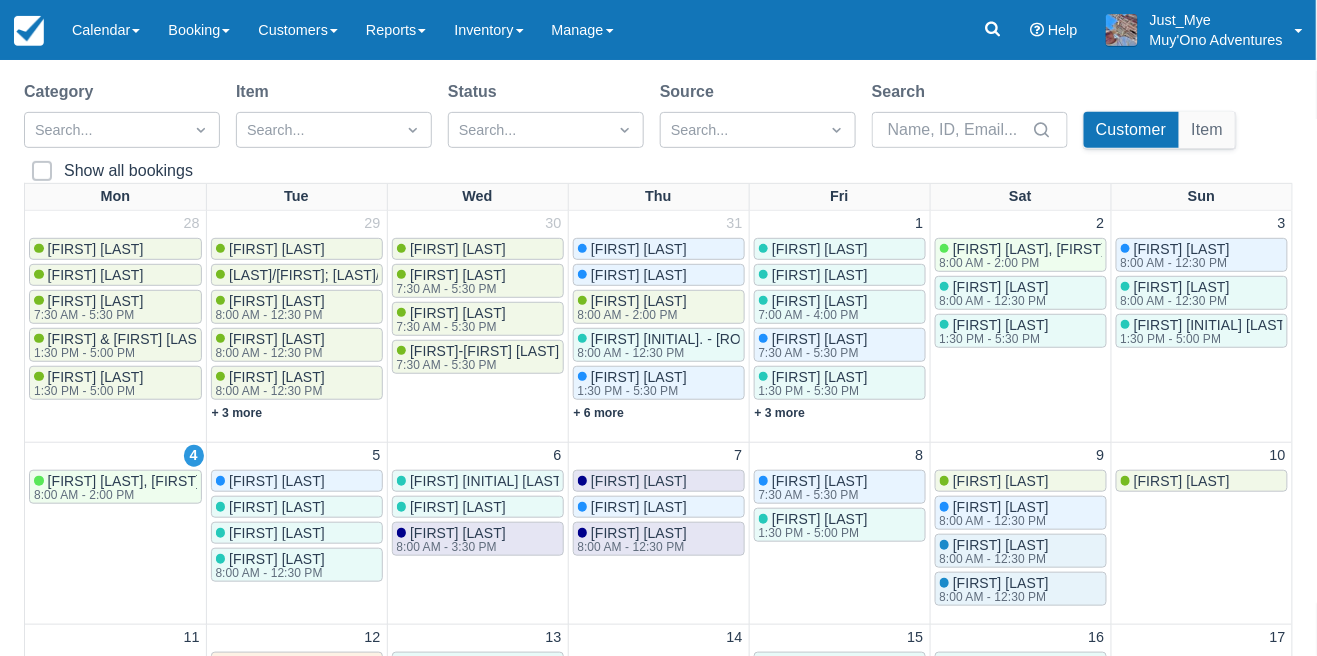 scroll, scrollTop: 0, scrollLeft: 0, axis: both 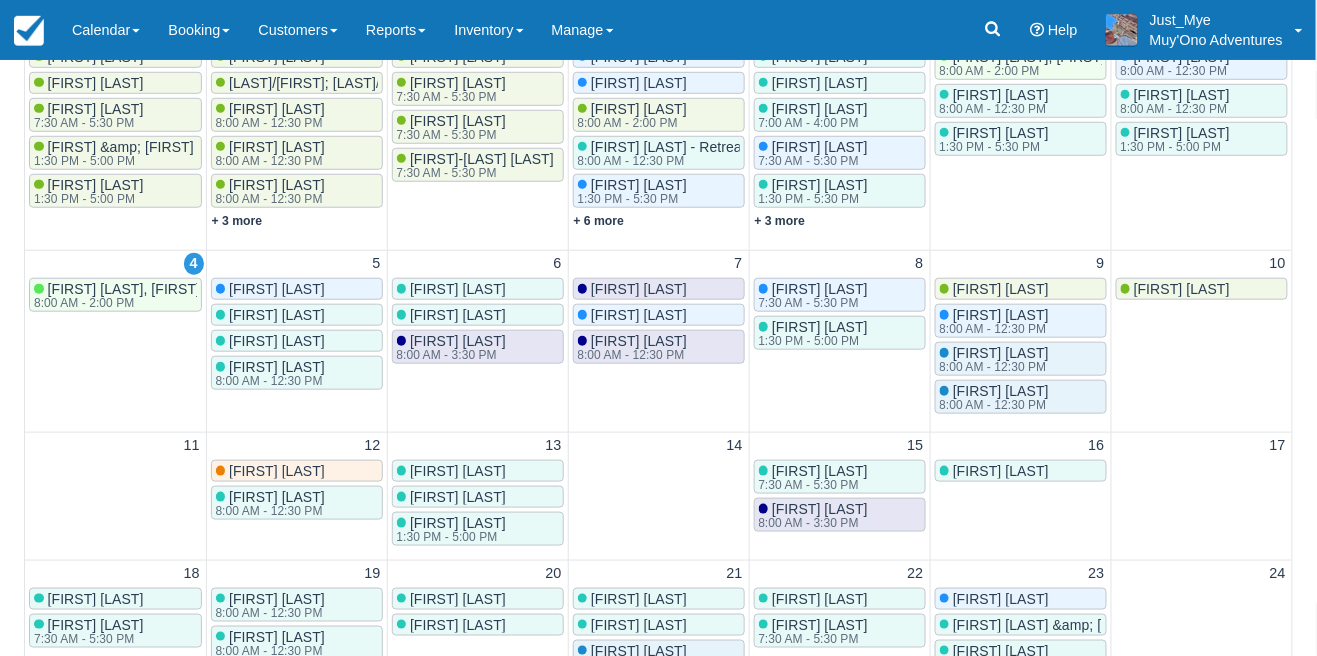 click on "[FIRST] [LAST]" at bounding box center [297, 289] 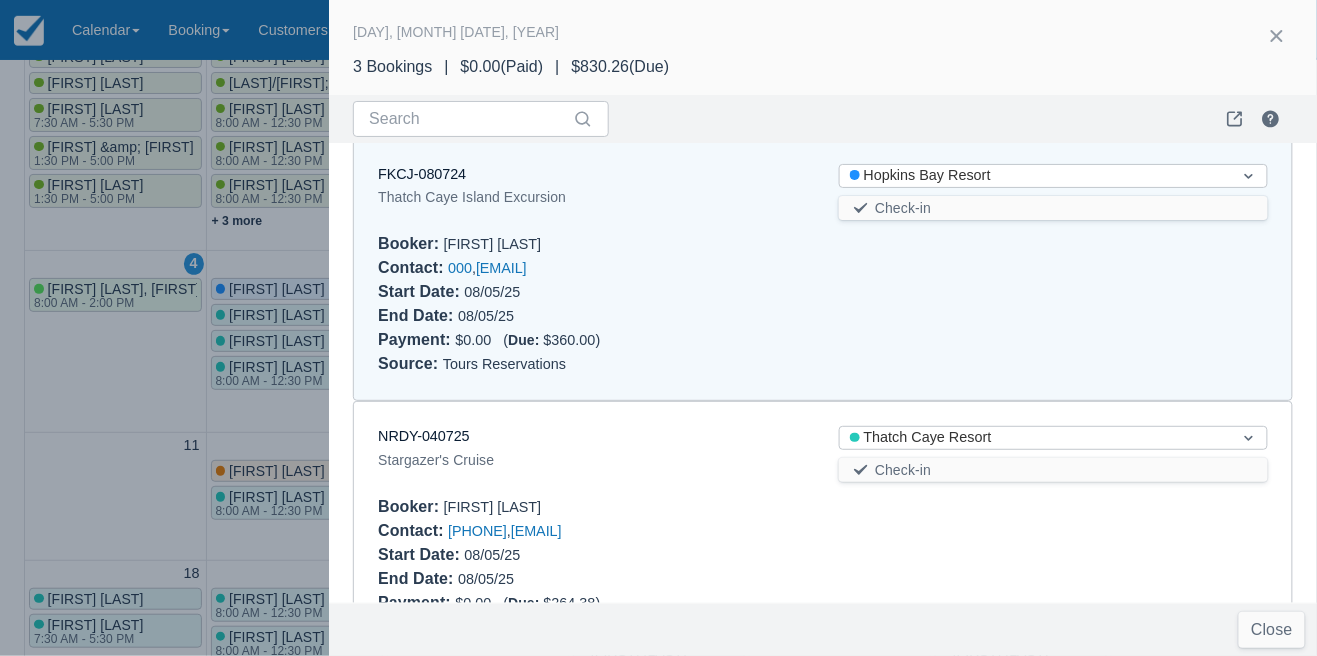 scroll, scrollTop: 0, scrollLeft: 0, axis: both 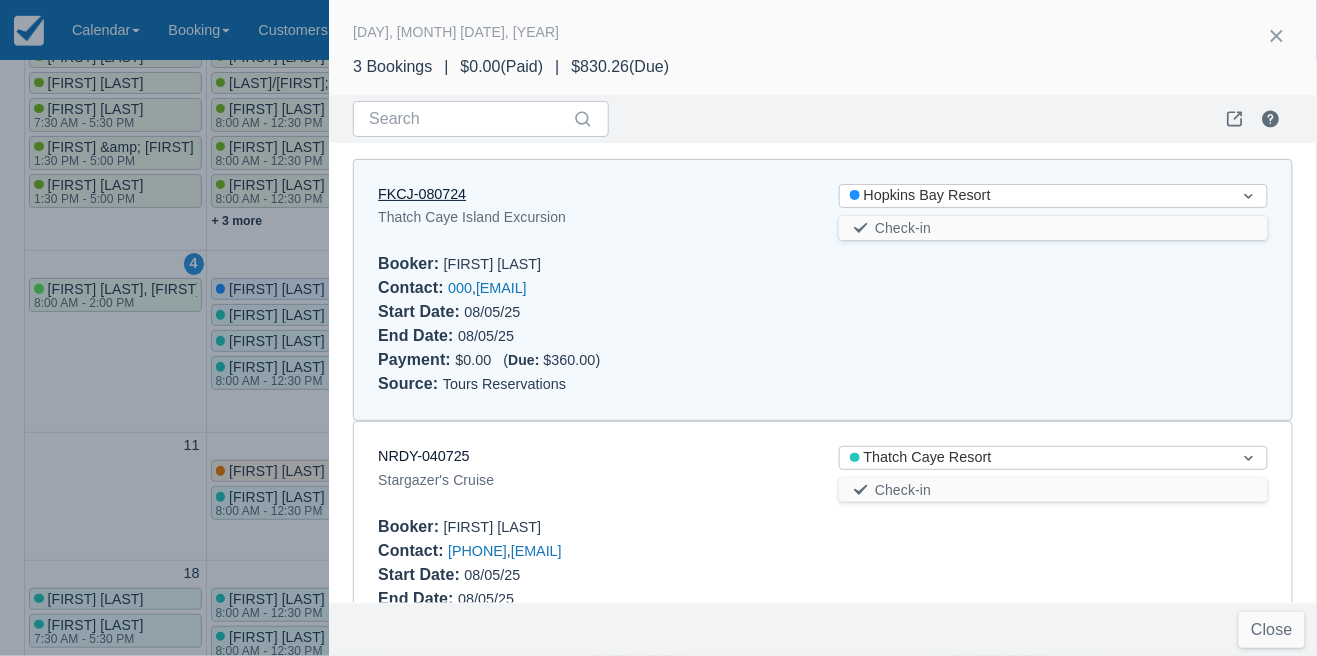 click on "FKCJ-080724" at bounding box center [422, 194] 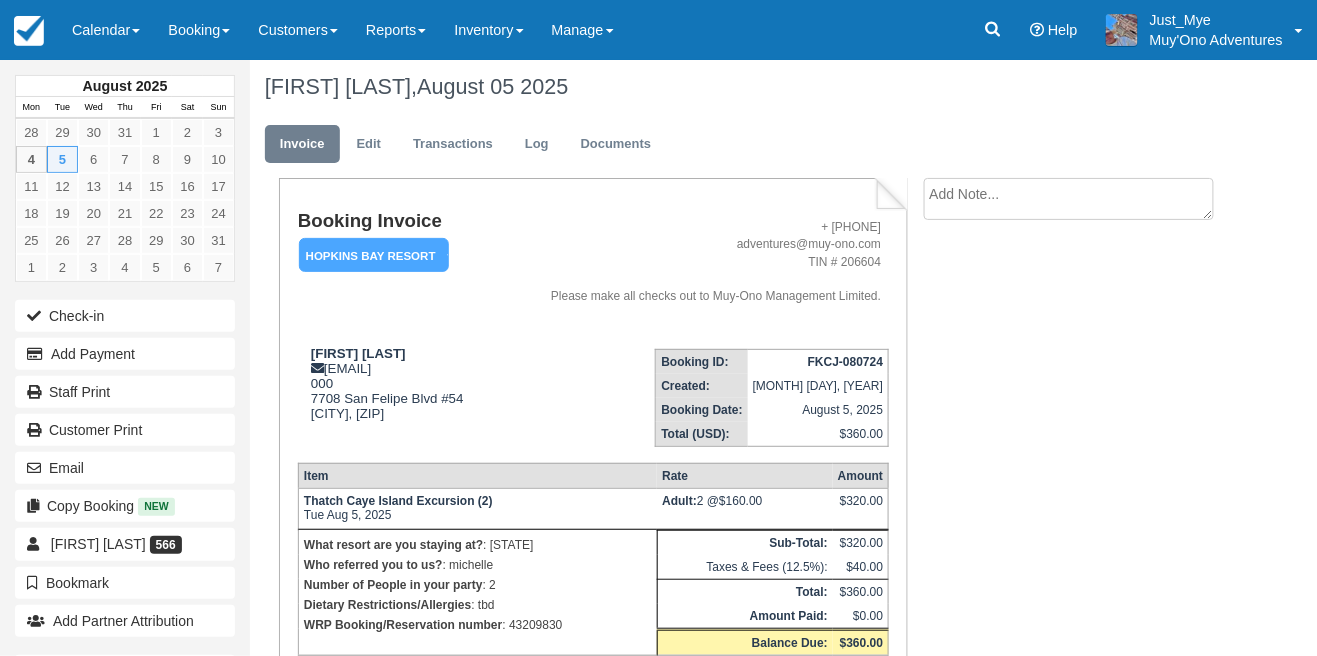 scroll, scrollTop: 0, scrollLeft: 0, axis: both 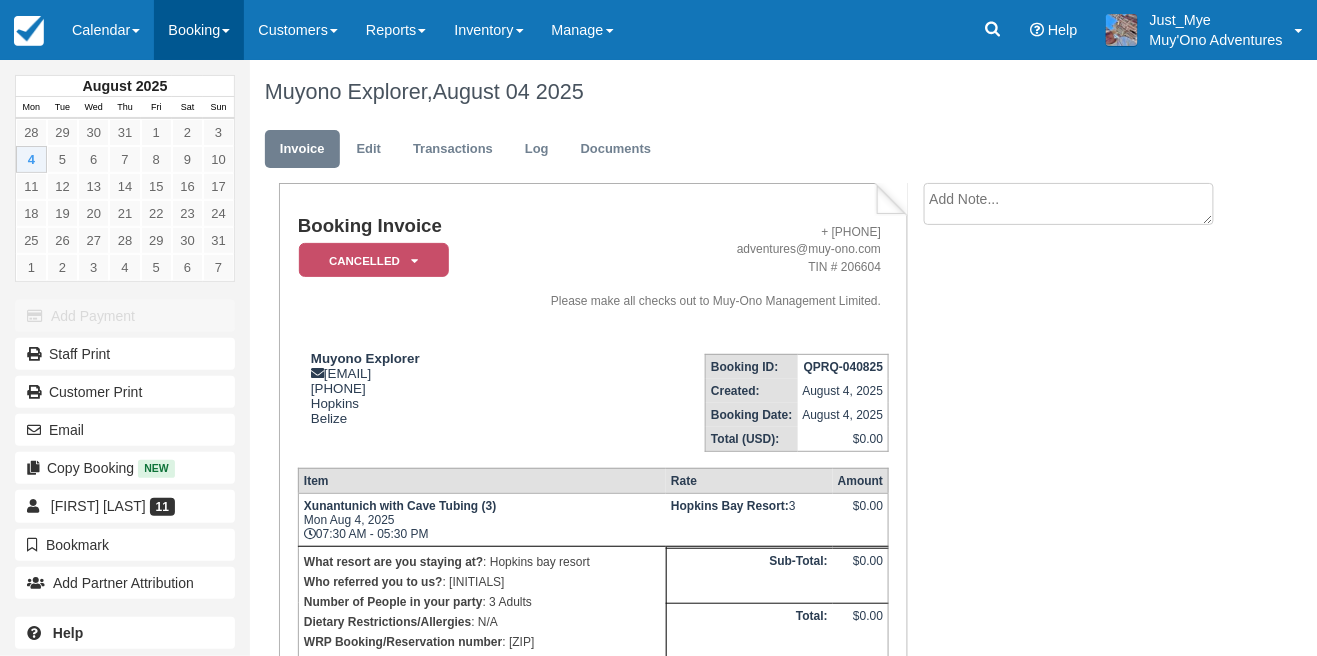 click on "Booking" at bounding box center [199, 30] 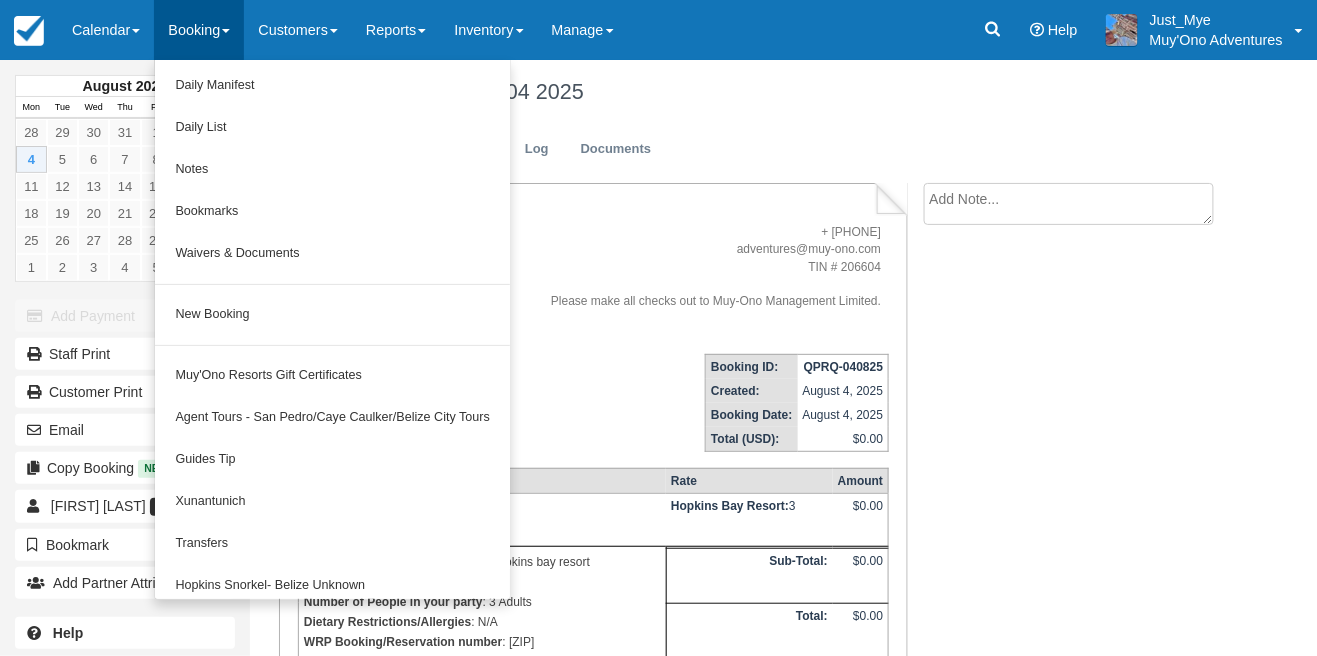 click at bounding box center (658, 328) 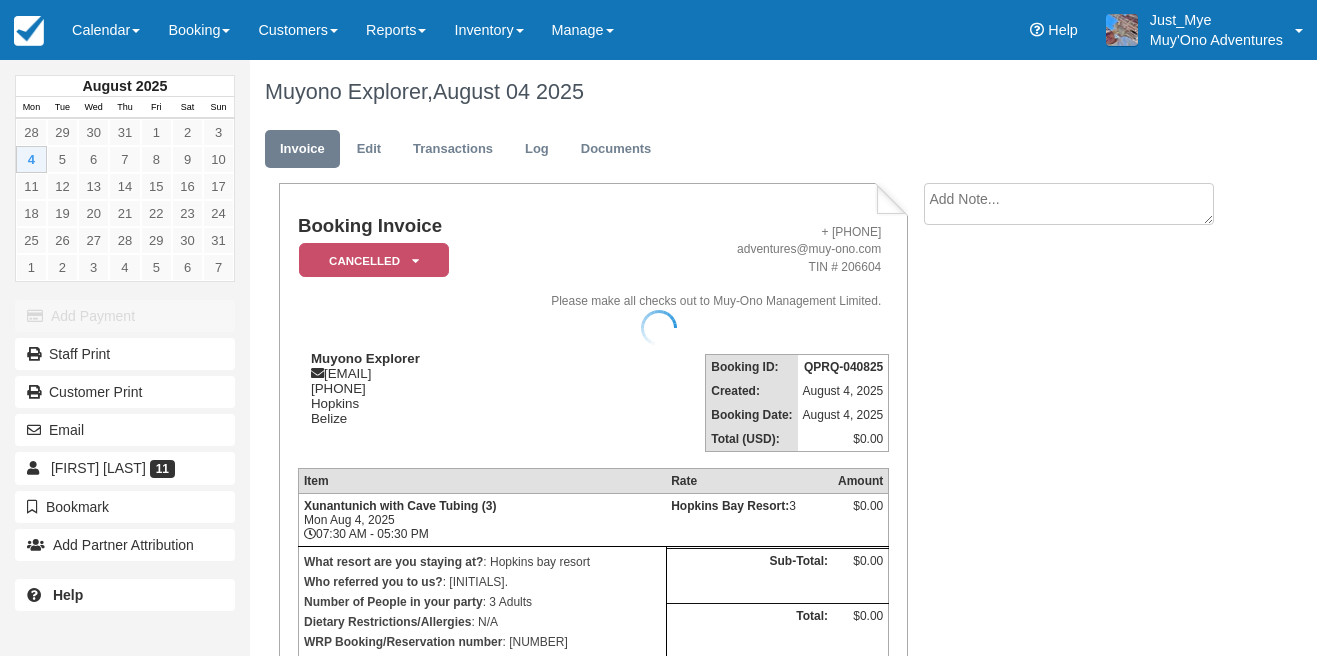 scroll, scrollTop: 0, scrollLeft: 0, axis: both 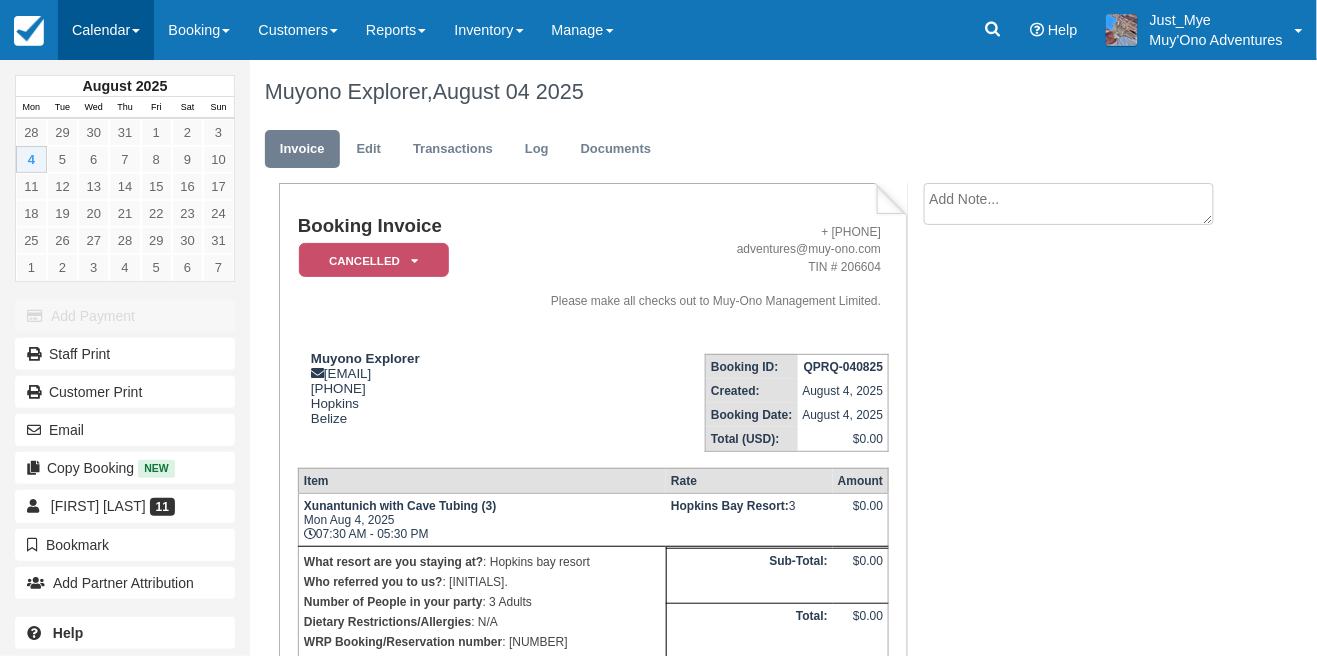 click on "Calendar" at bounding box center [106, 30] 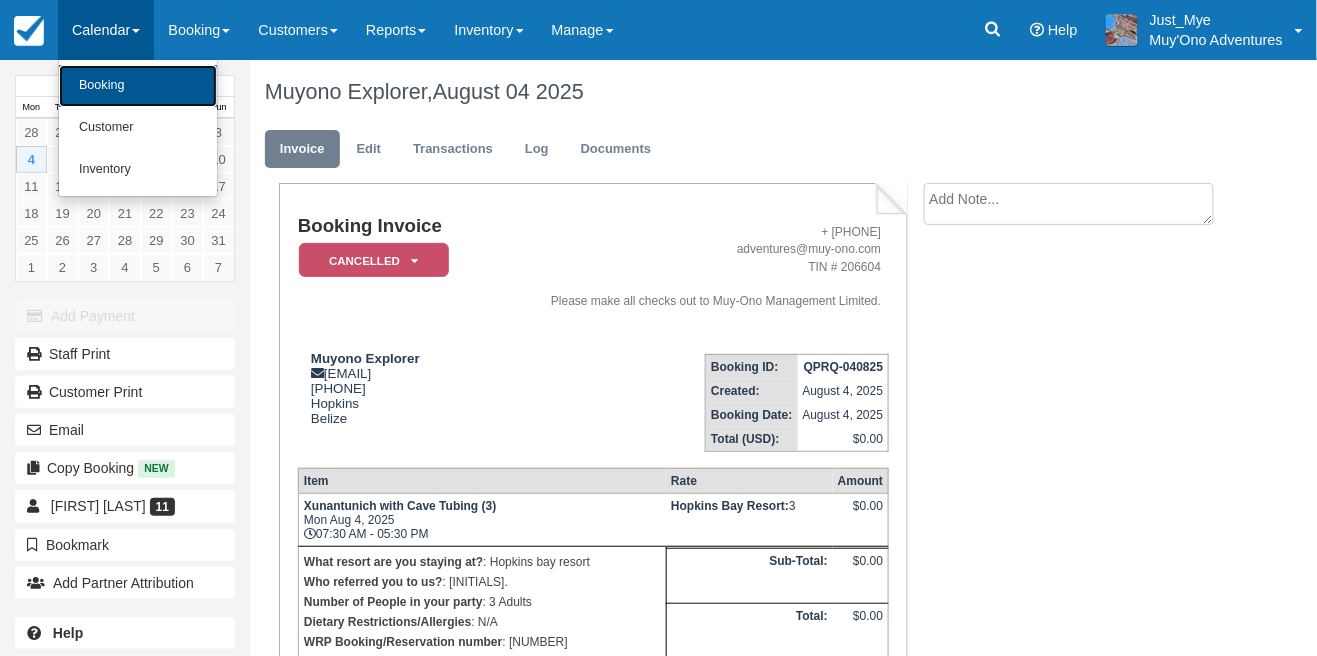 click on "Booking" at bounding box center [138, 86] 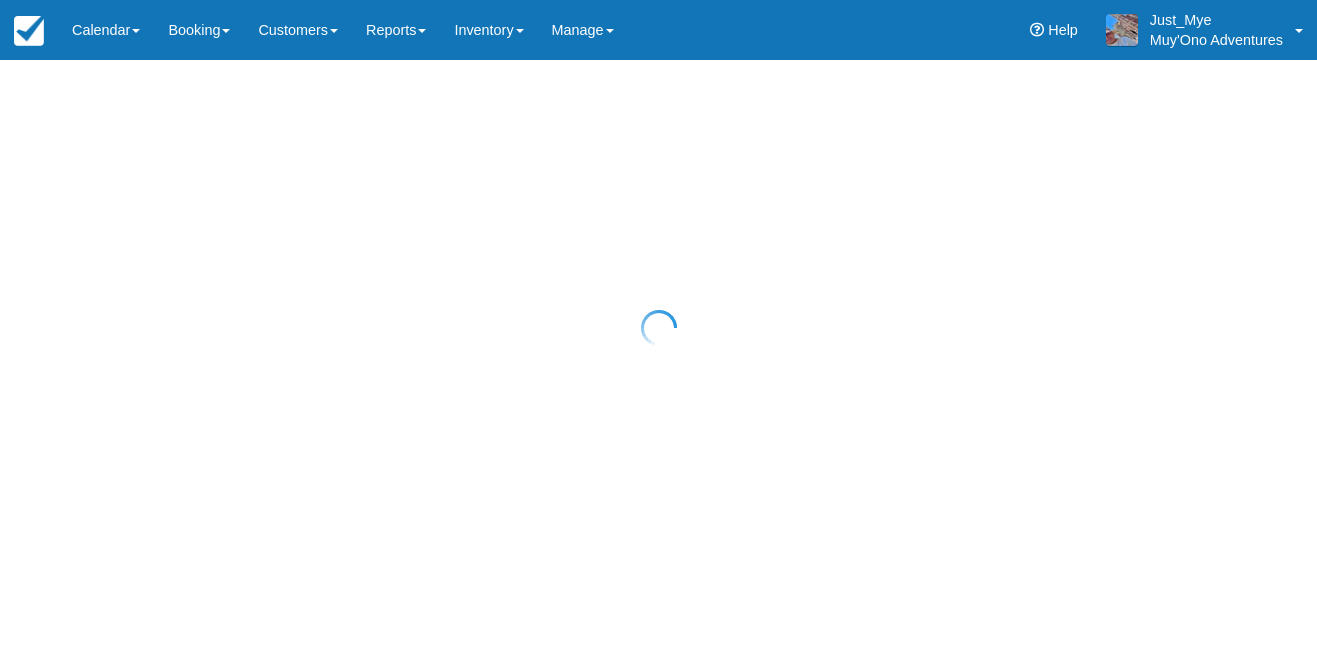 scroll, scrollTop: 0, scrollLeft: 0, axis: both 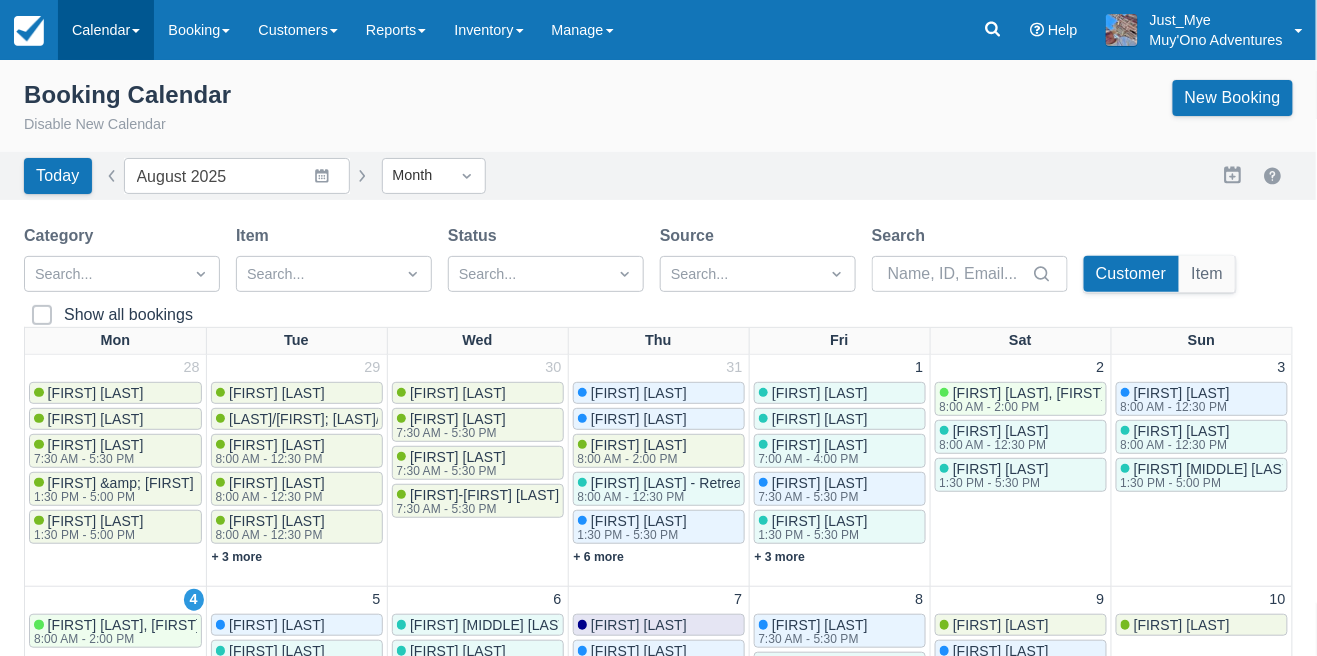 click on "Calendar" at bounding box center (106, 30) 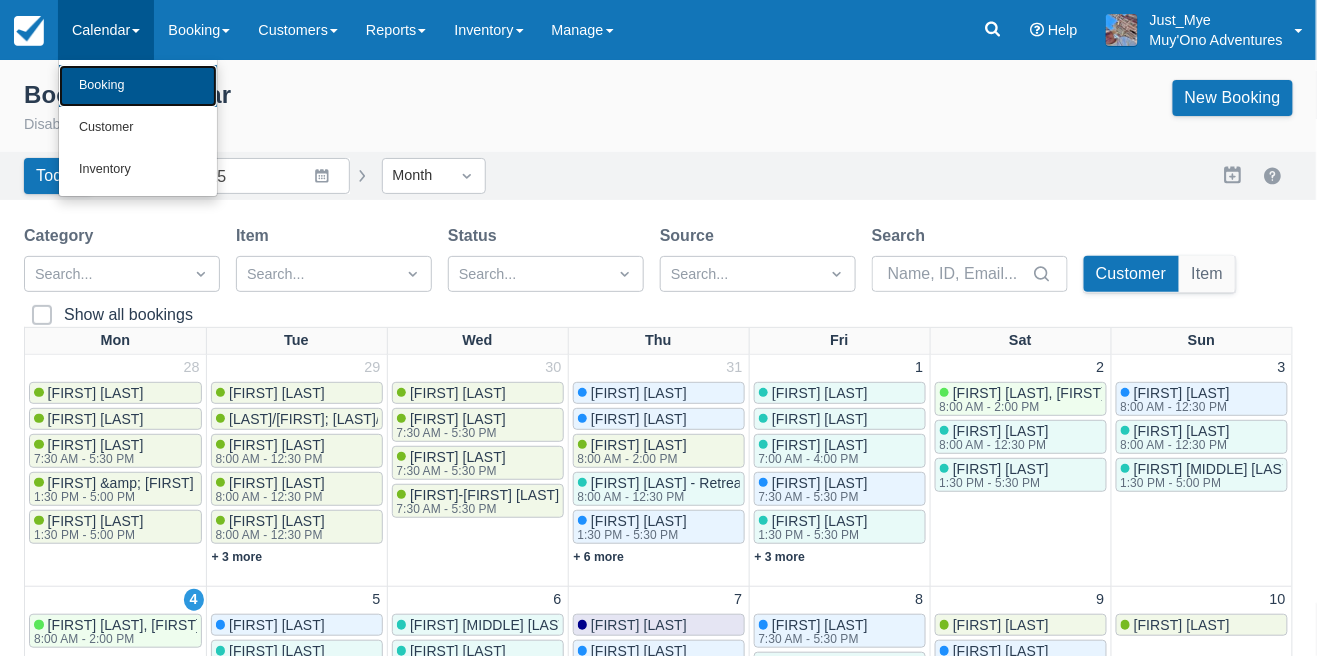 click on "Booking" at bounding box center (138, 86) 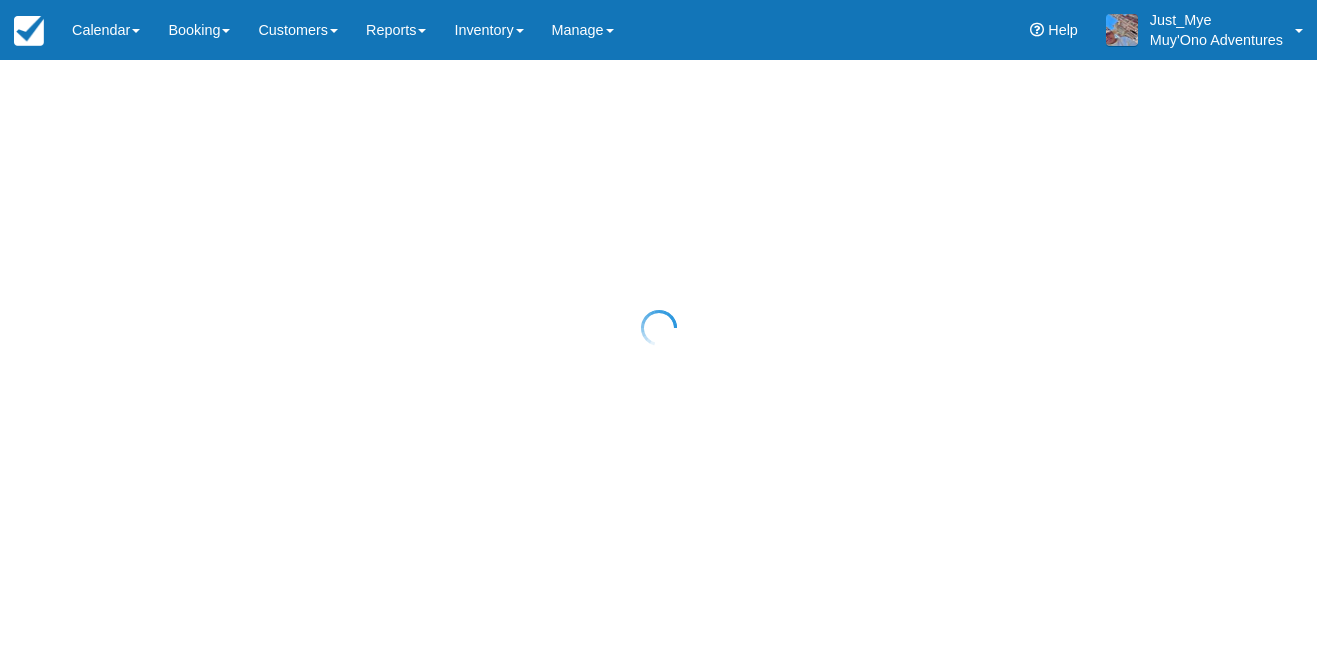 scroll, scrollTop: 0, scrollLeft: 0, axis: both 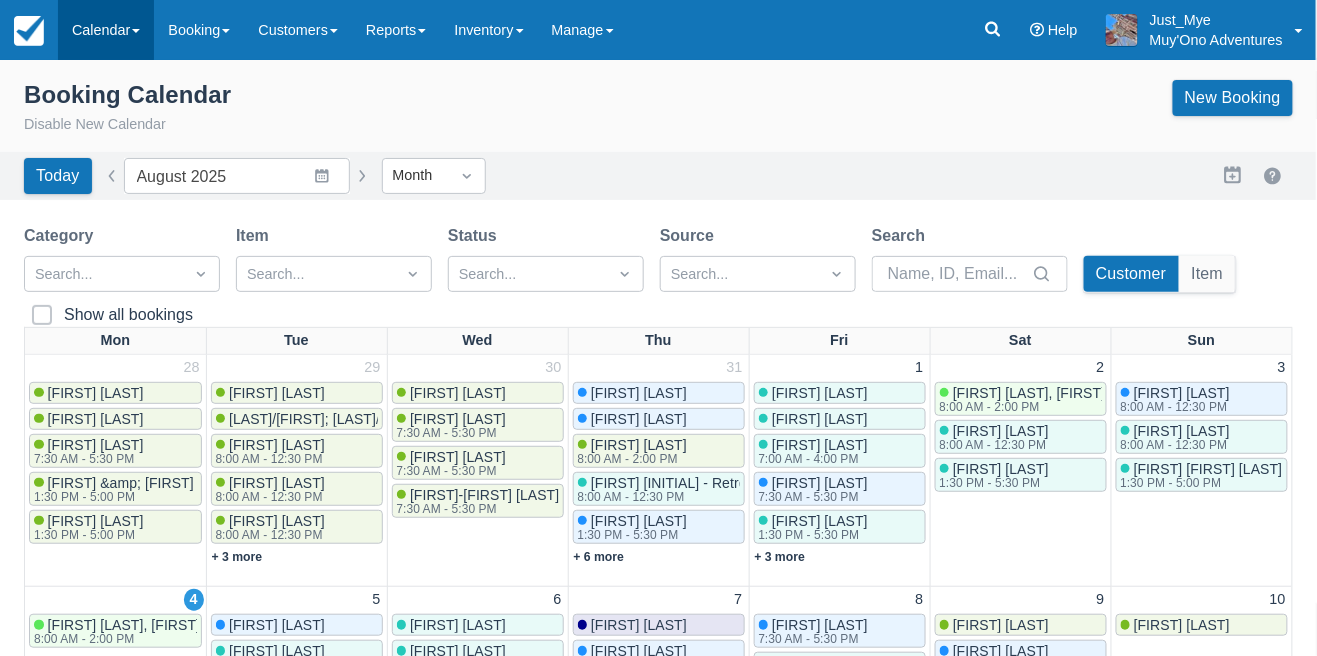 click on "Calendar" at bounding box center (106, 30) 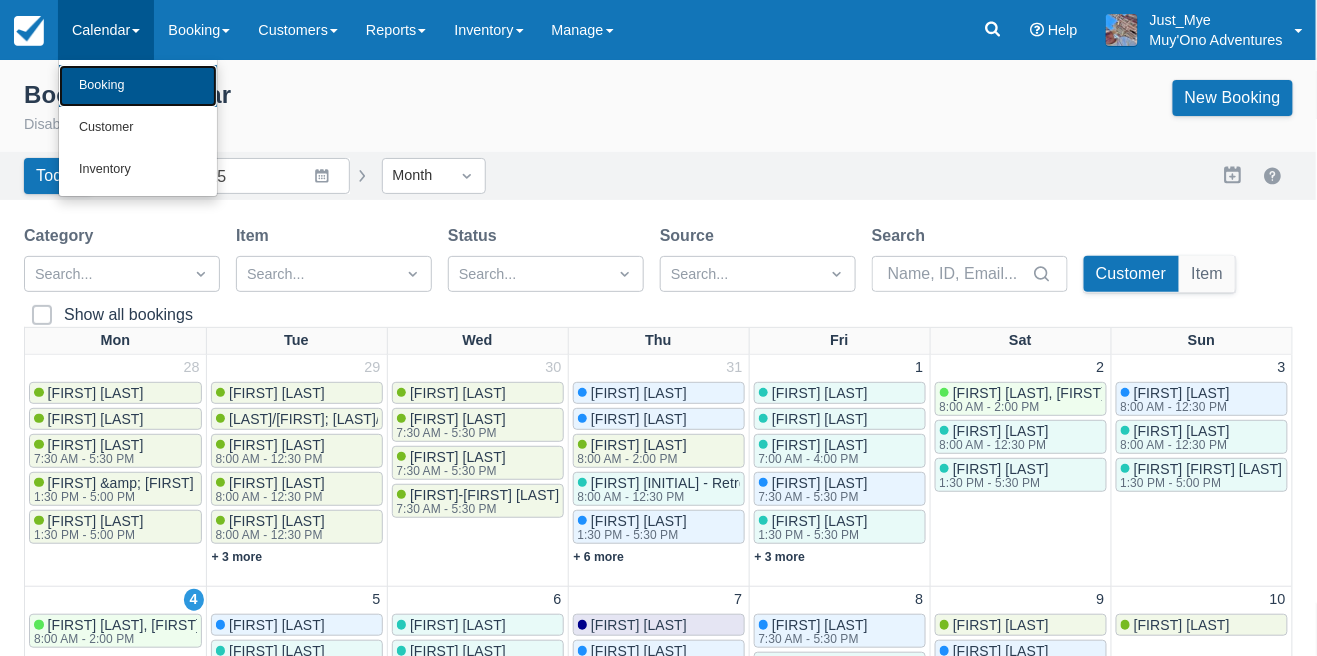 click on "Booking" at bounding box center (138, 86) 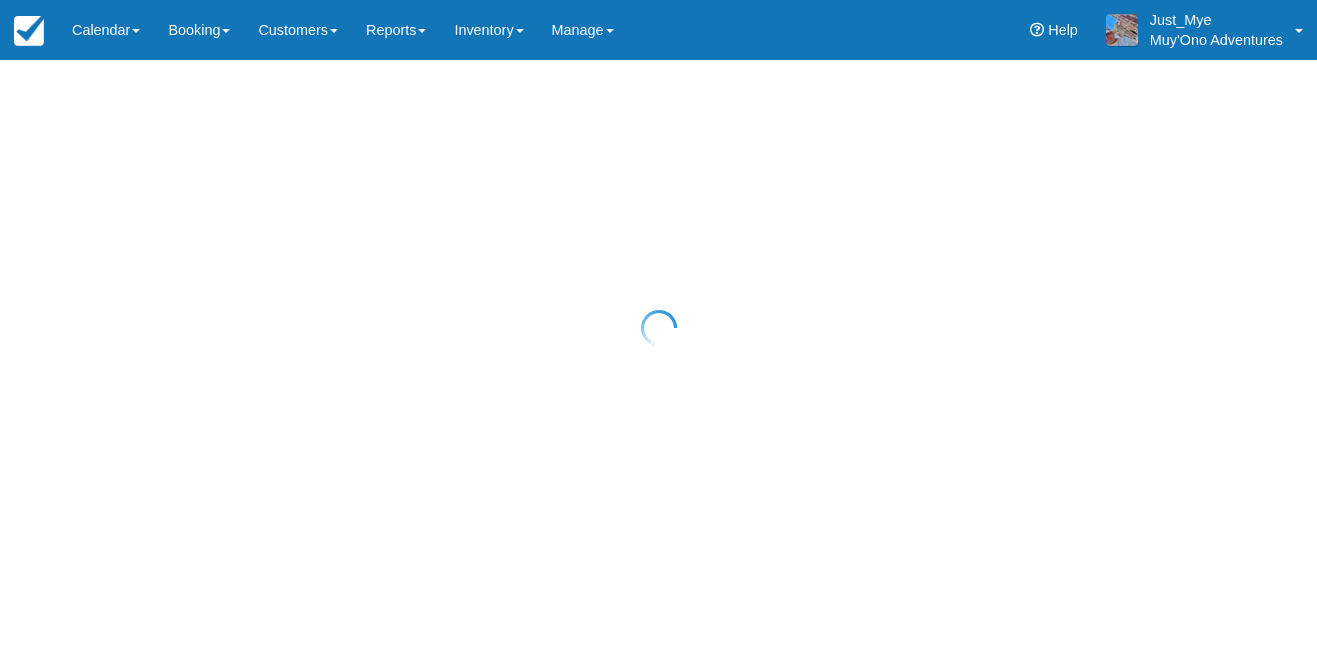 scroll, scrollTop: 0, scrollLeft: 0, axis: both 